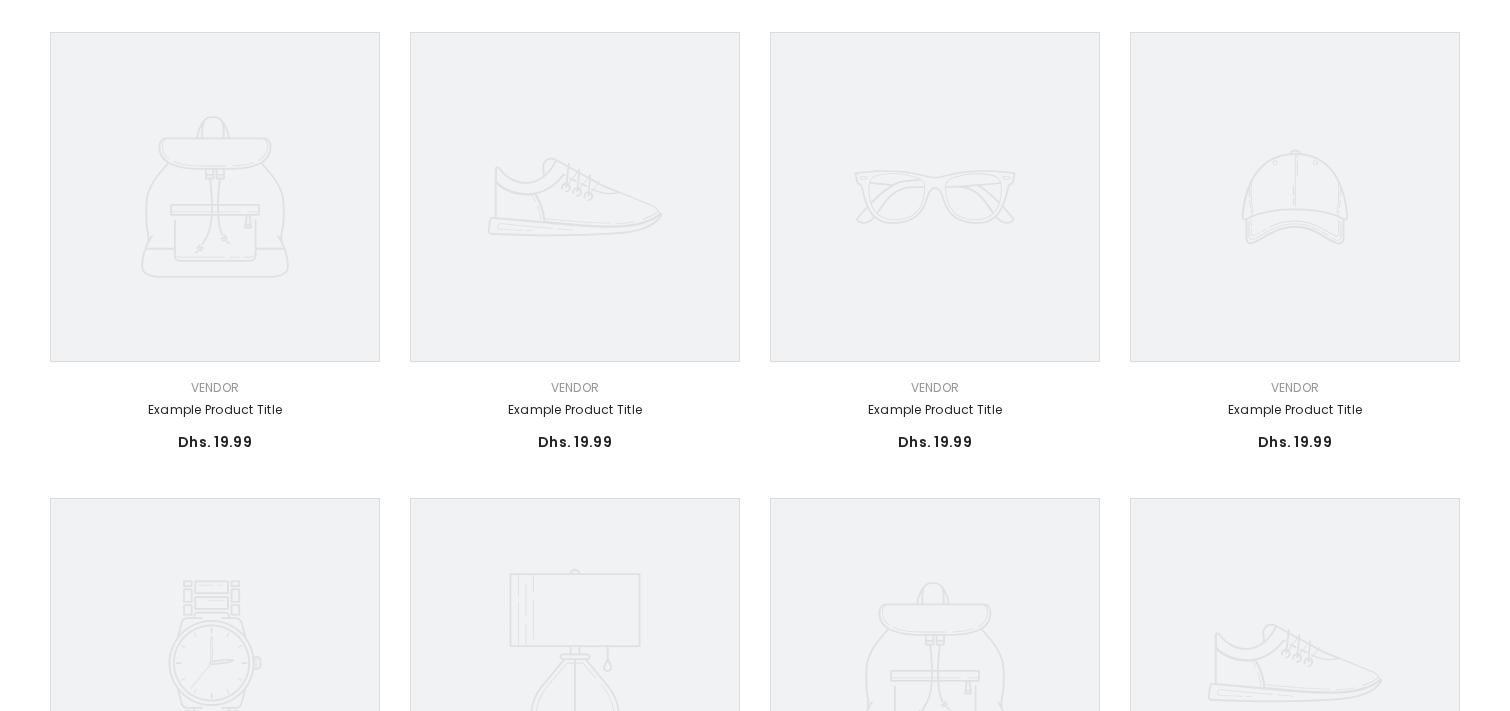 scroll, scrollTop: 0, scrollLeft: 0, axis: both 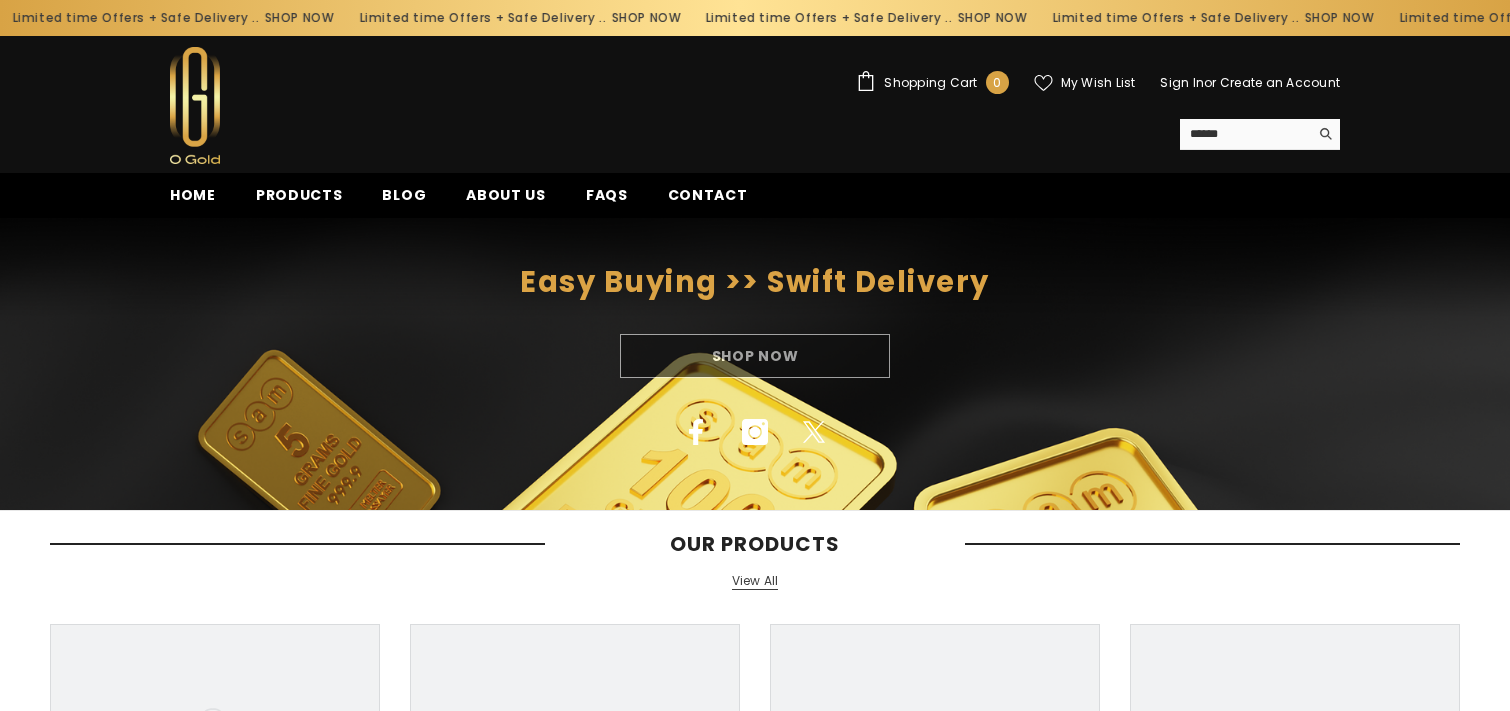 click on "Shop Now" at bounding box center (755, 356) 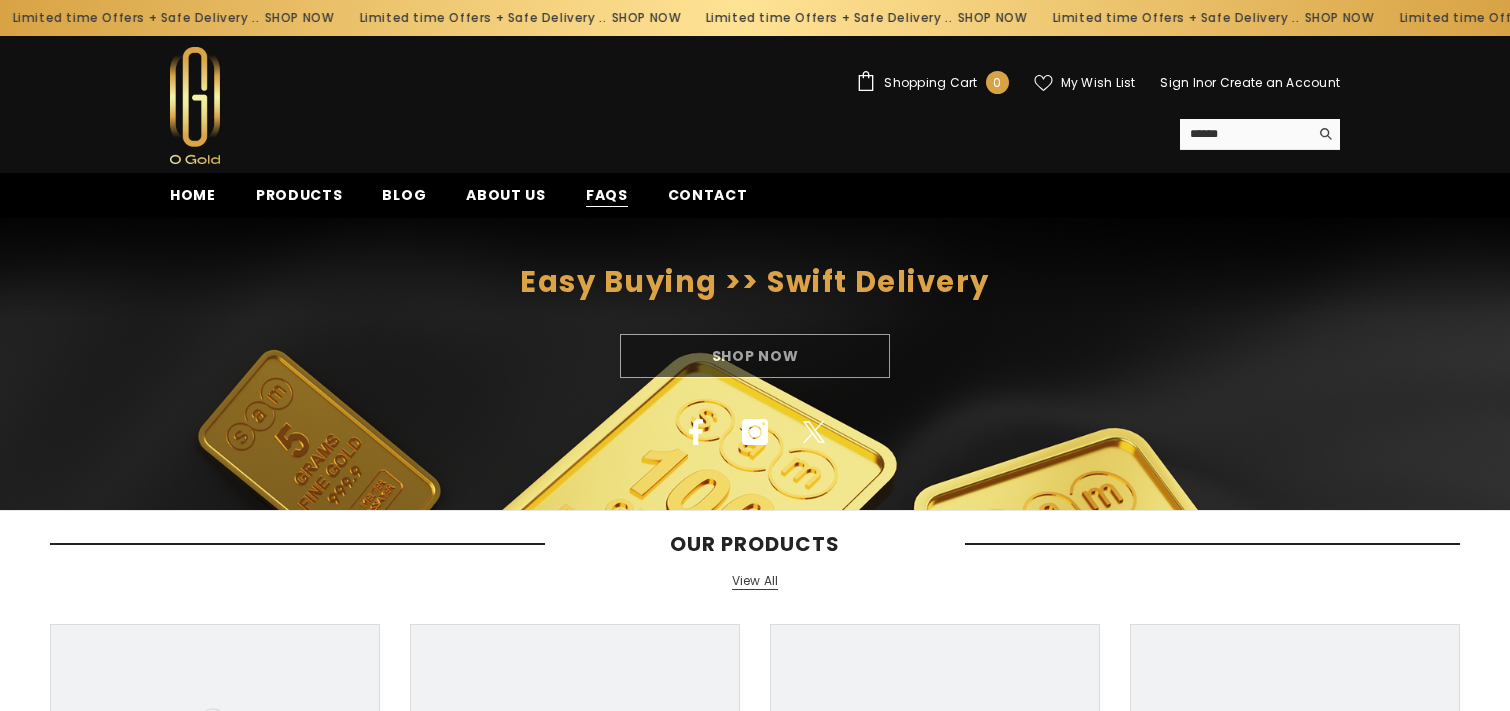 click on "FAQs" at bounding box center [607, 195] 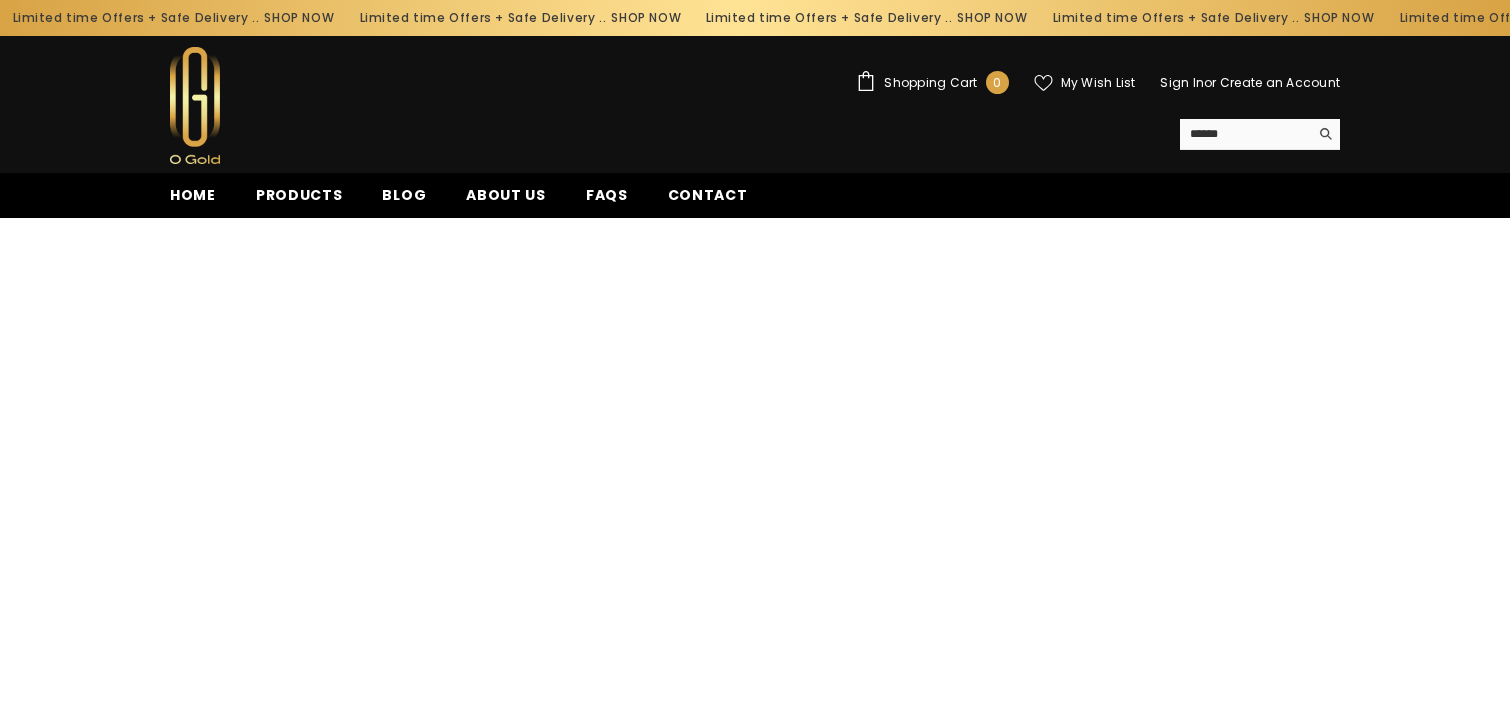 scroll, scrollTop: 0, scrollLeft: 0, axis: both 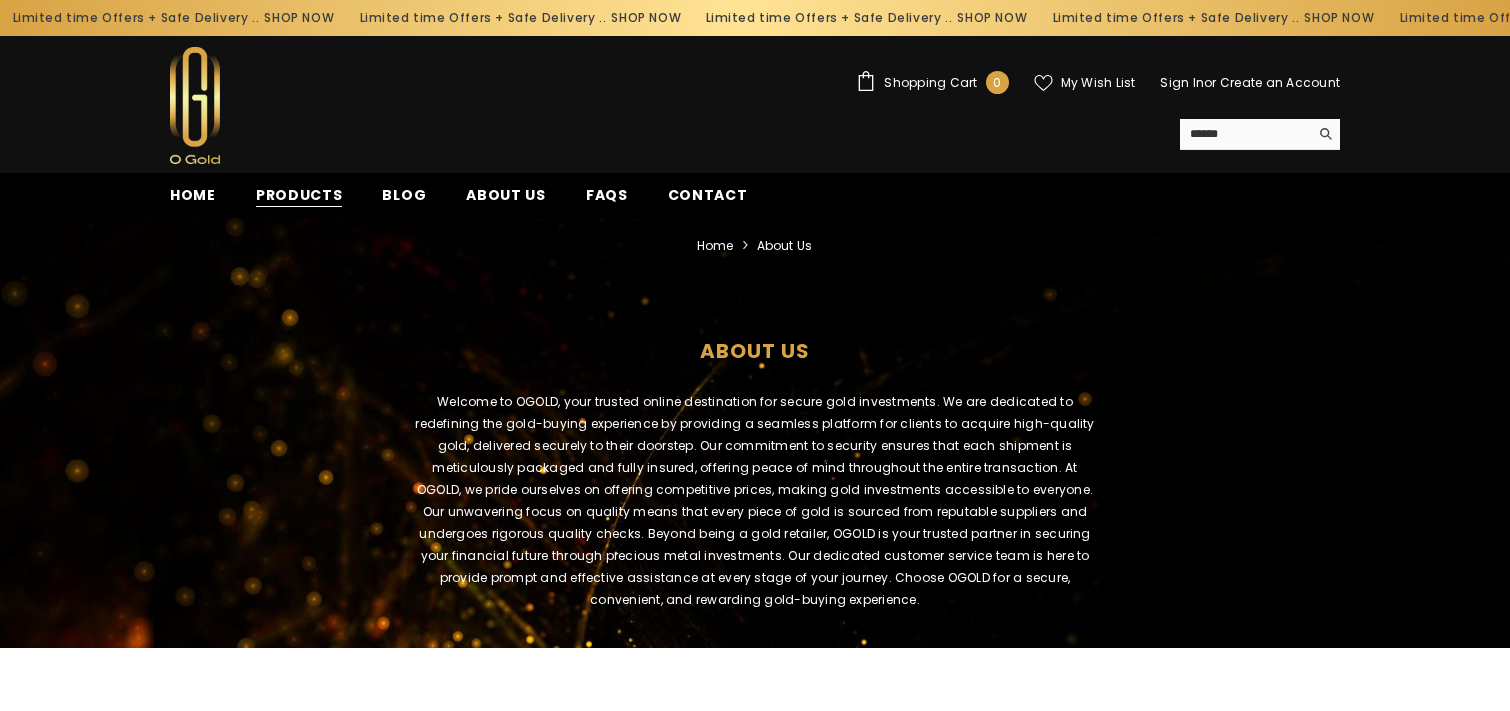 click on "Products" at bounding box center (299, 195) 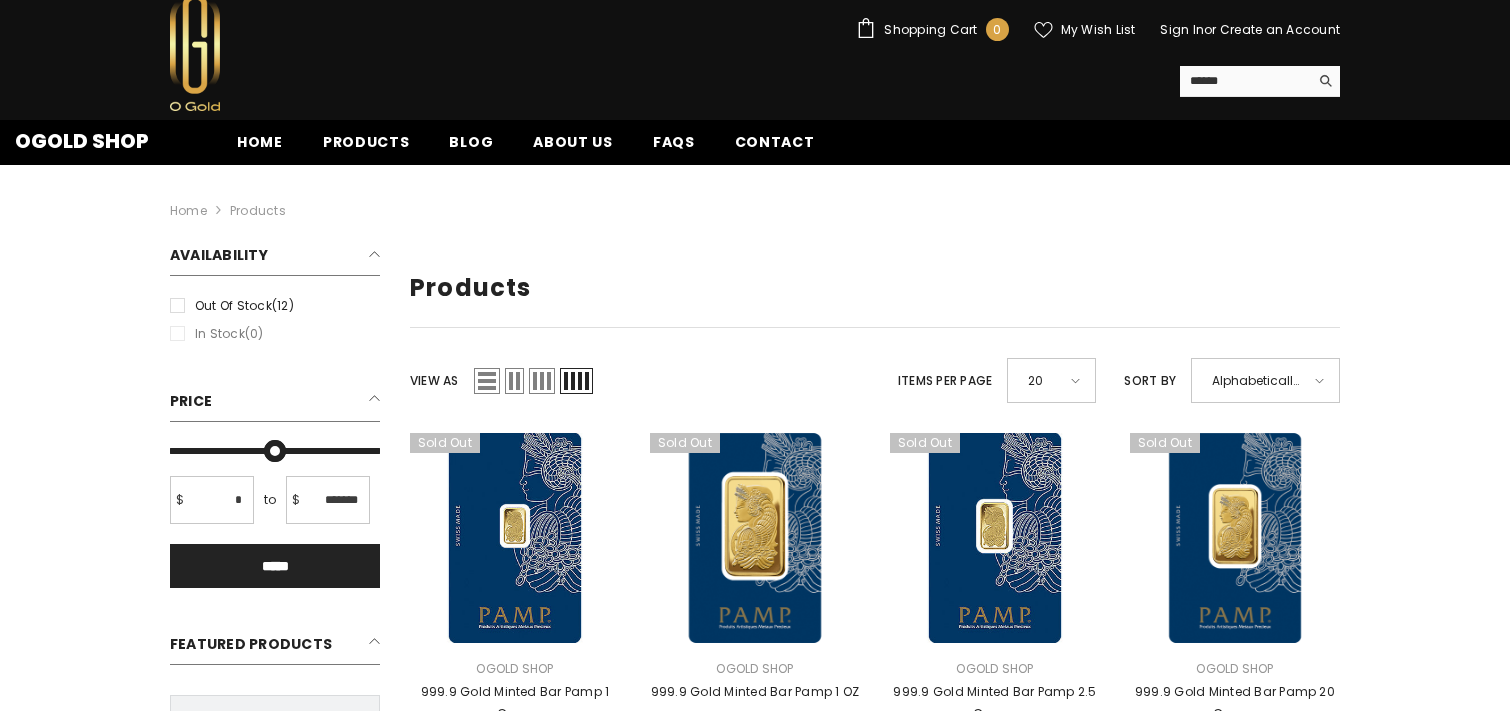 scroll, scrollTop: 0, scrollLeft: 0, axis: both 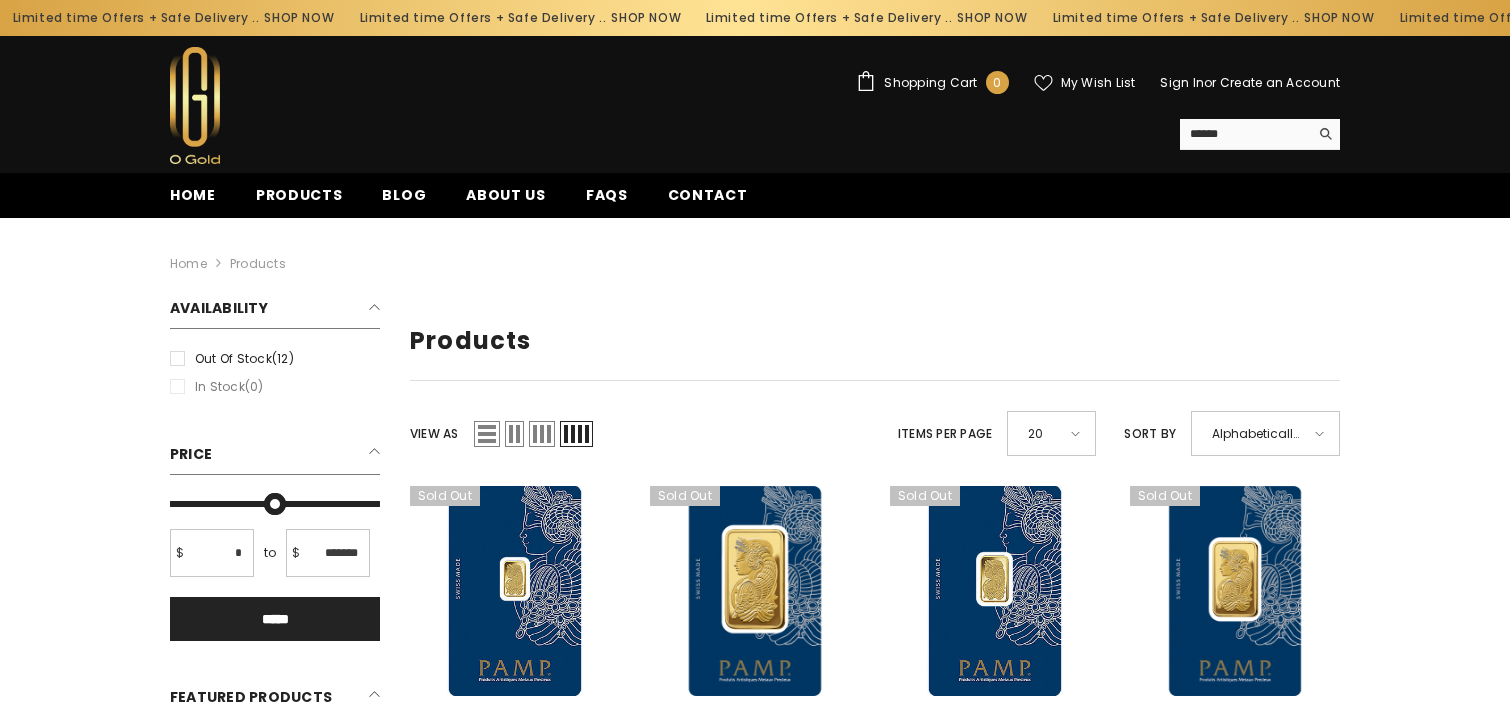 click at bounding box center (195, 105) 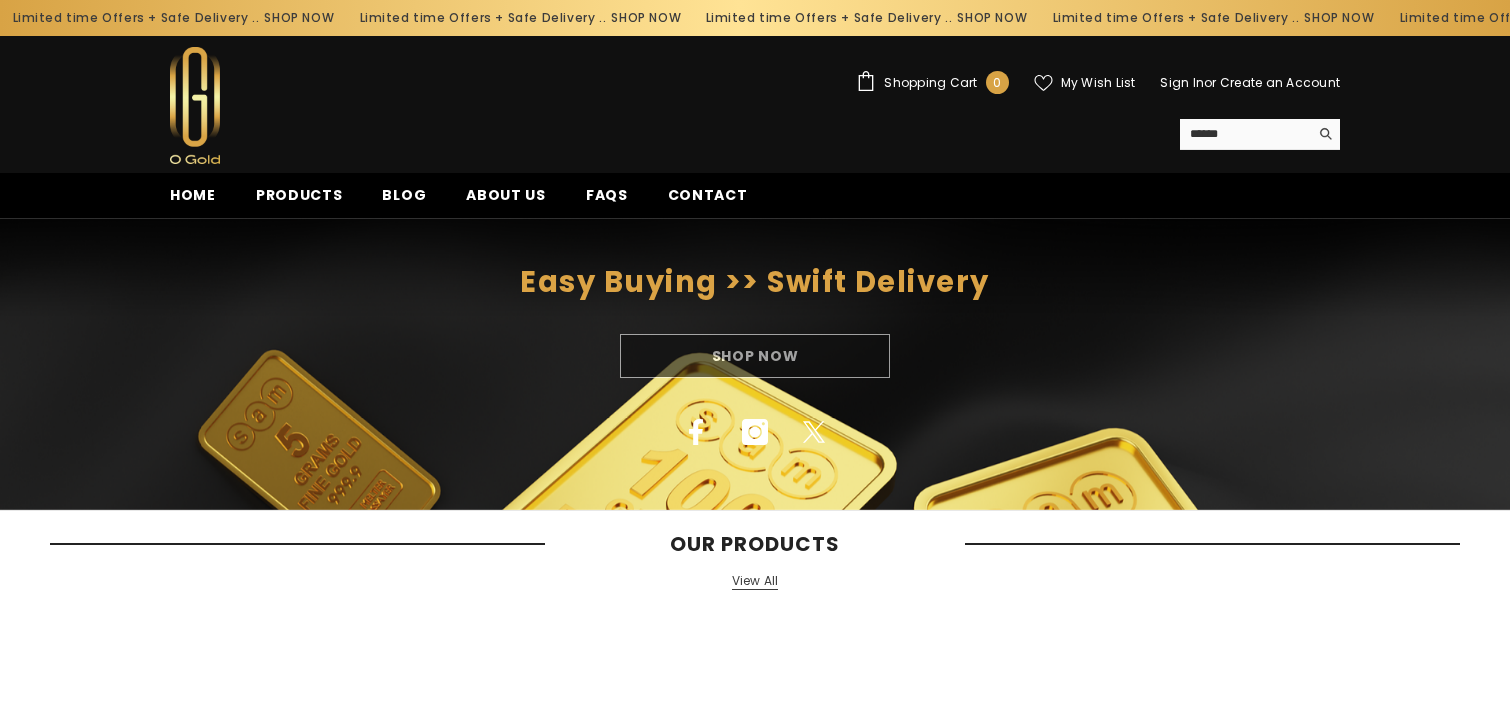 scroll, scrollTop: 0, scrollLeft: 0, axis: both 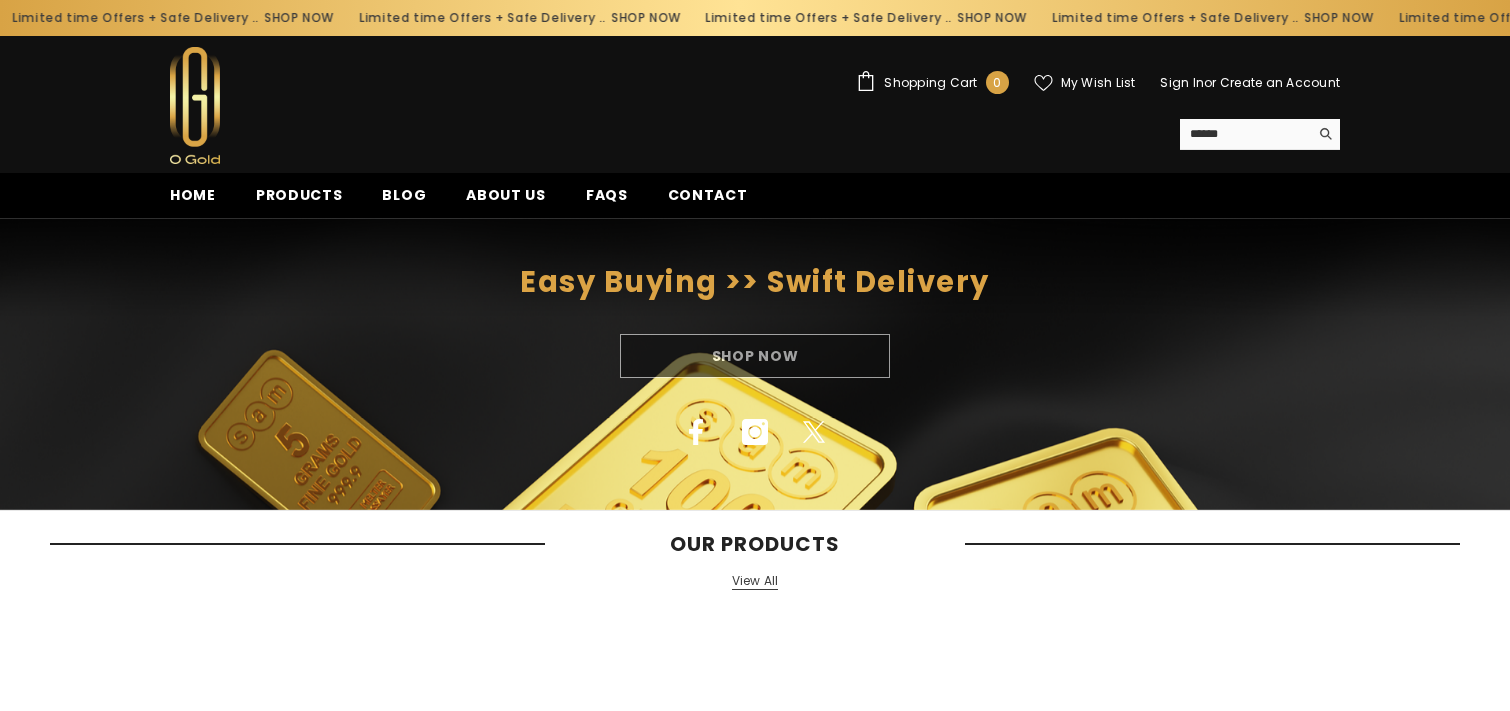 click on "Shop Now" at bounding box center (755, 356) 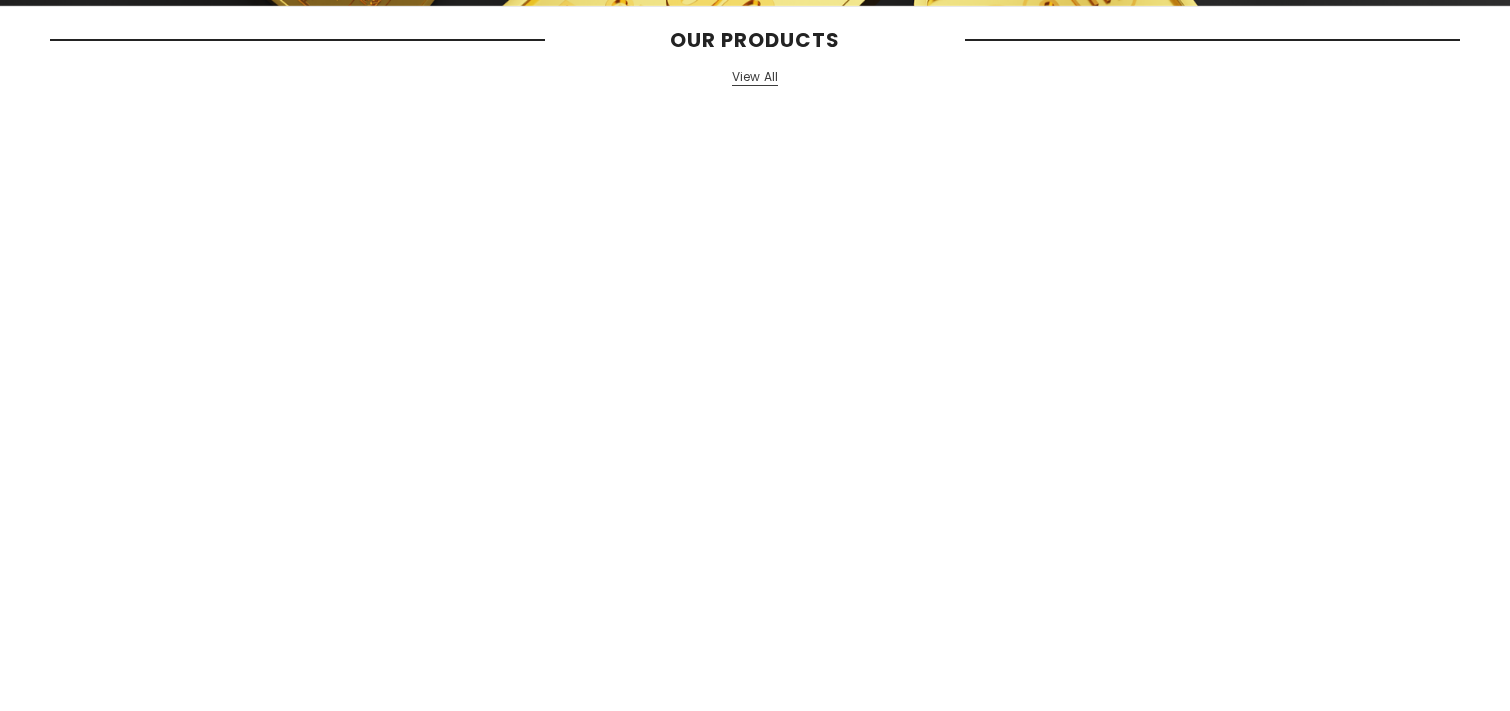 scroll, scrollTop: 492, scrollLeft: 0, axis: vertical 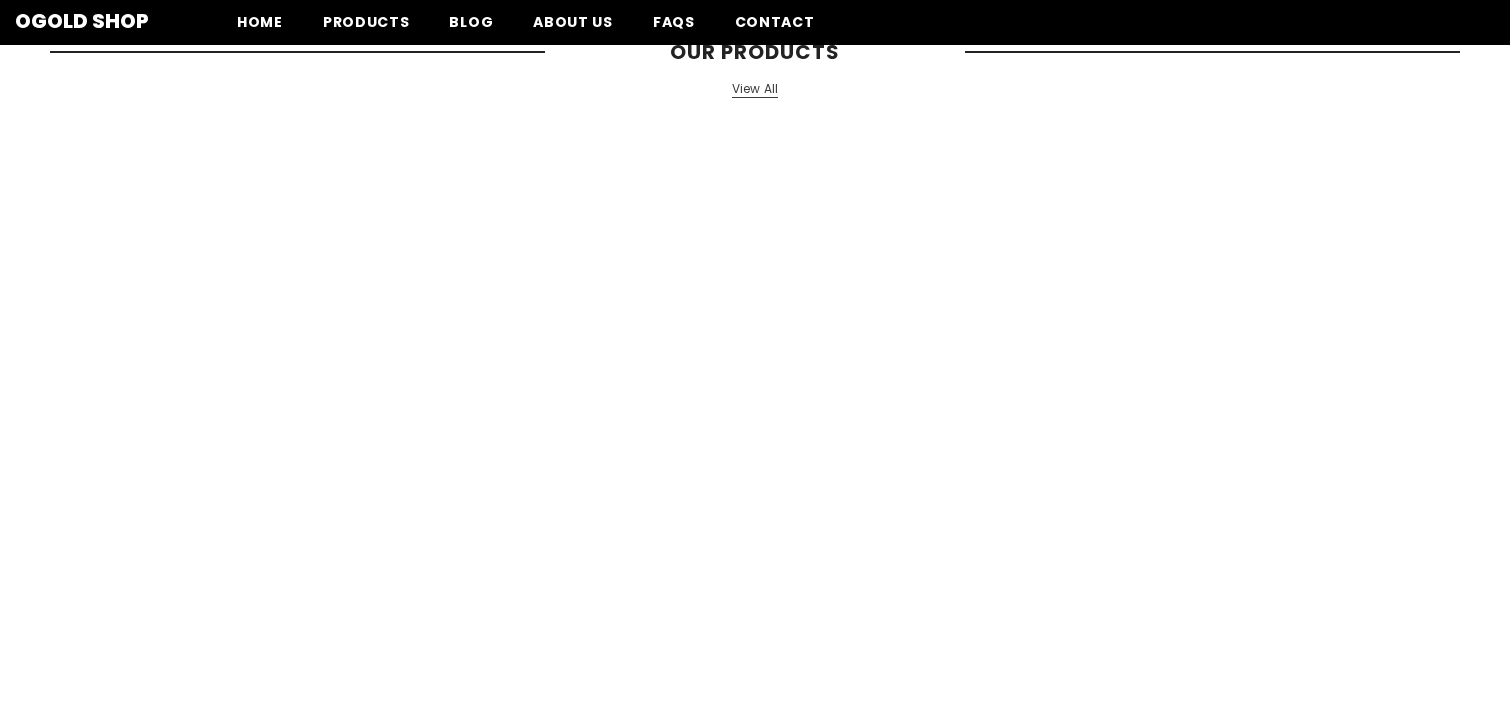 click on "View All" at bounding box center (755, 89) 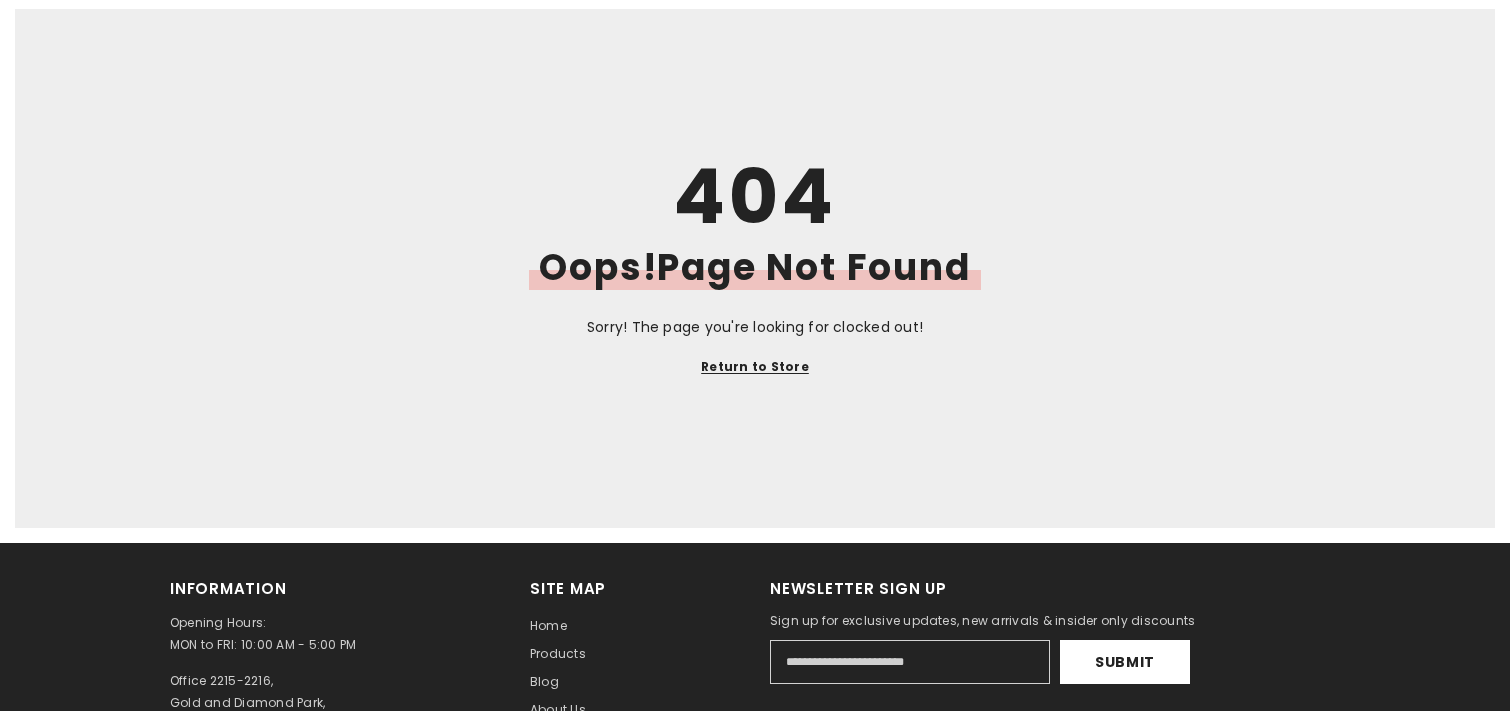 scroll, scrollTop: 0, scrollLeft: 0, axis: both 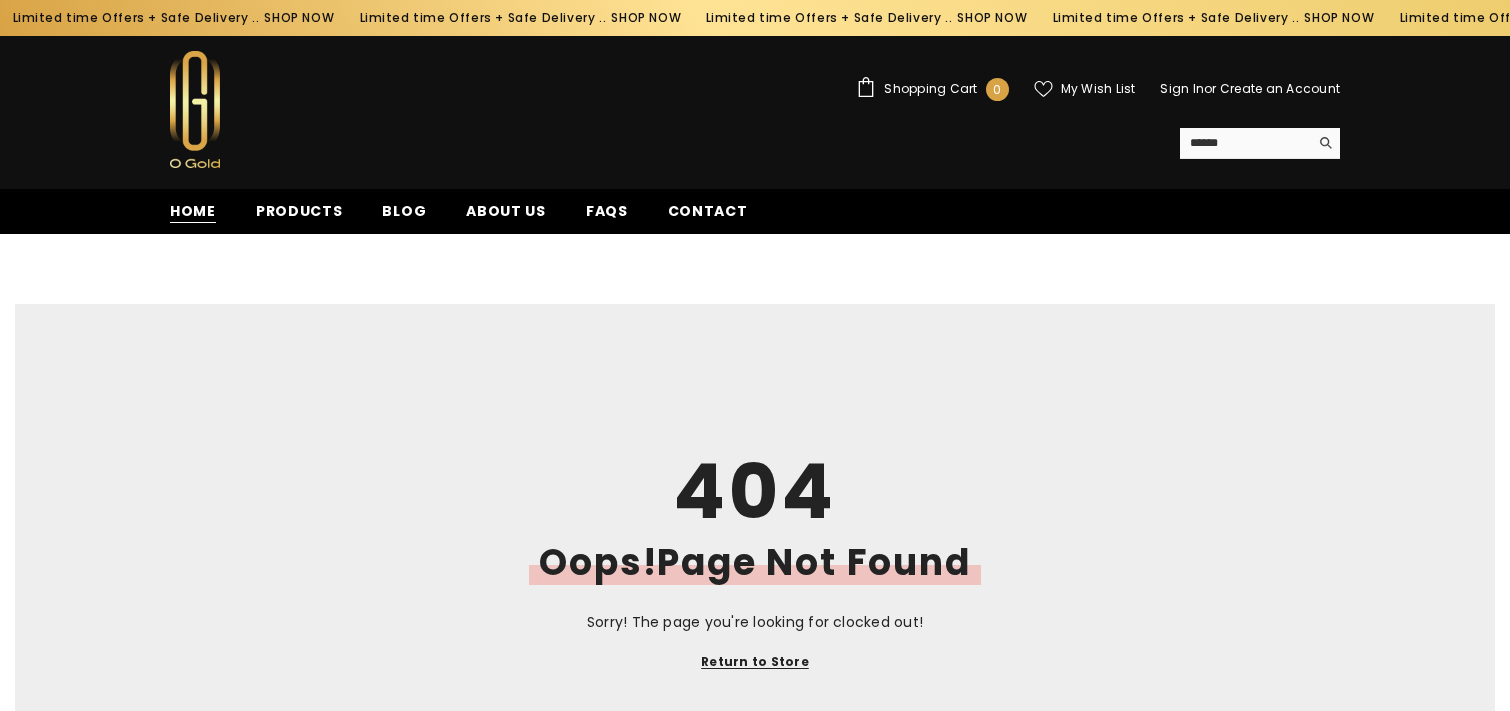 click on "Home" at bounding box center (193, 211) 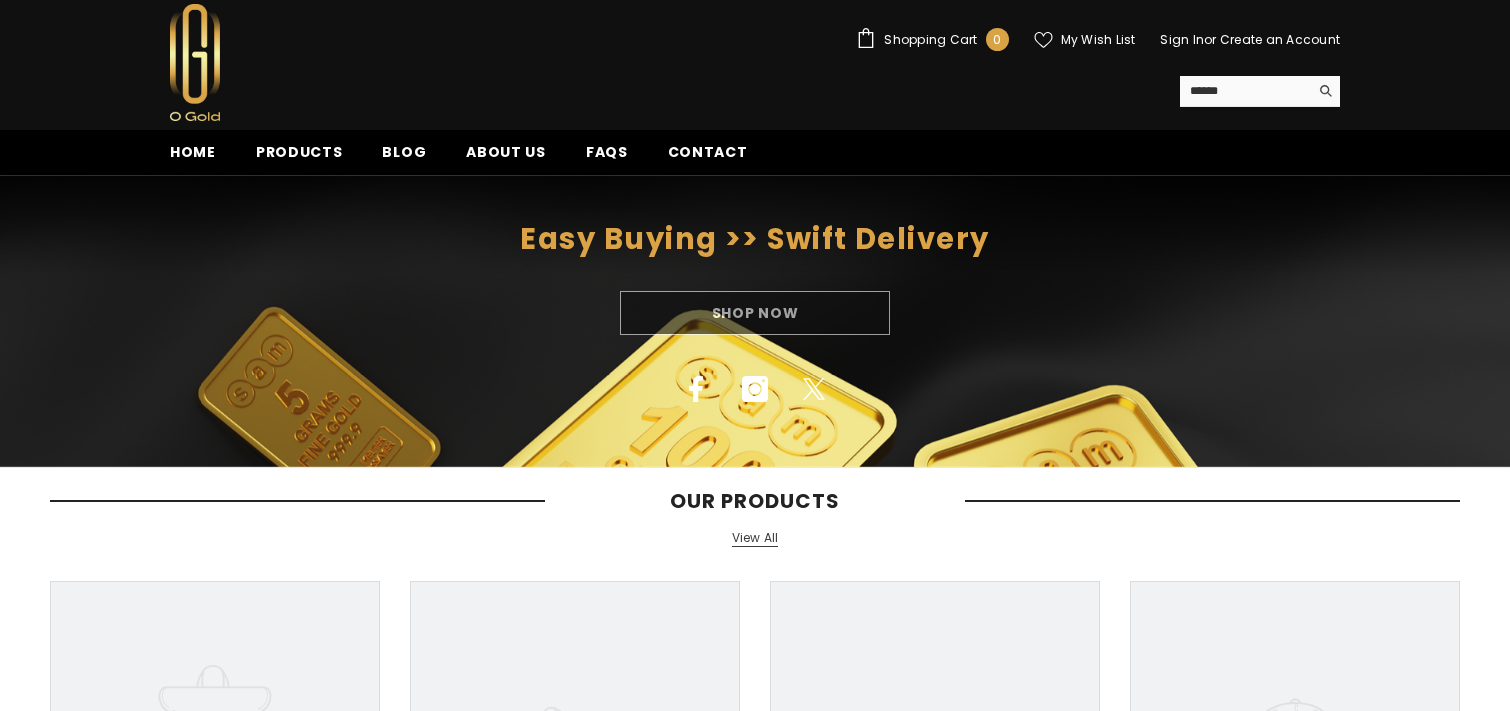 scroll, scrollTop: 0, scrollLeft: 0, axis: both 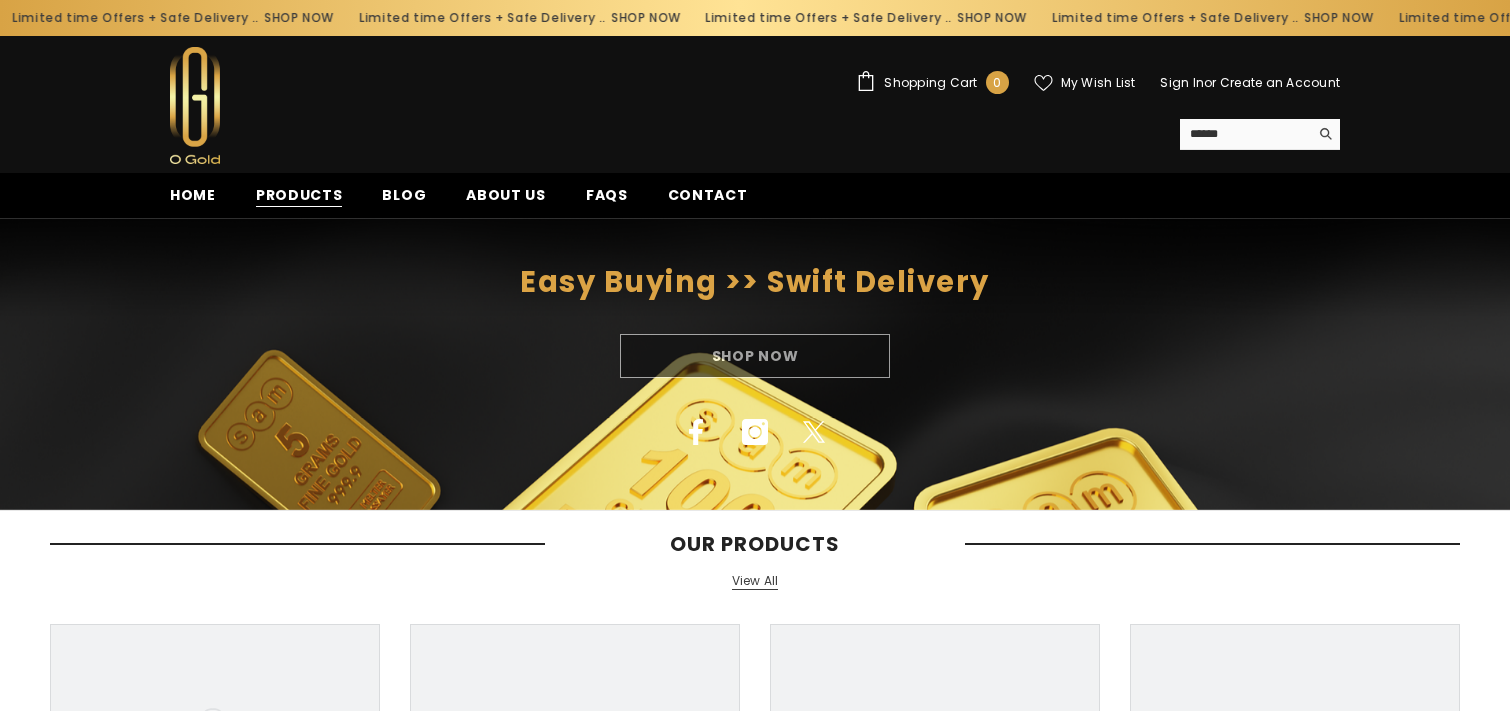 click on "Products" at bounding box center (299, 195) 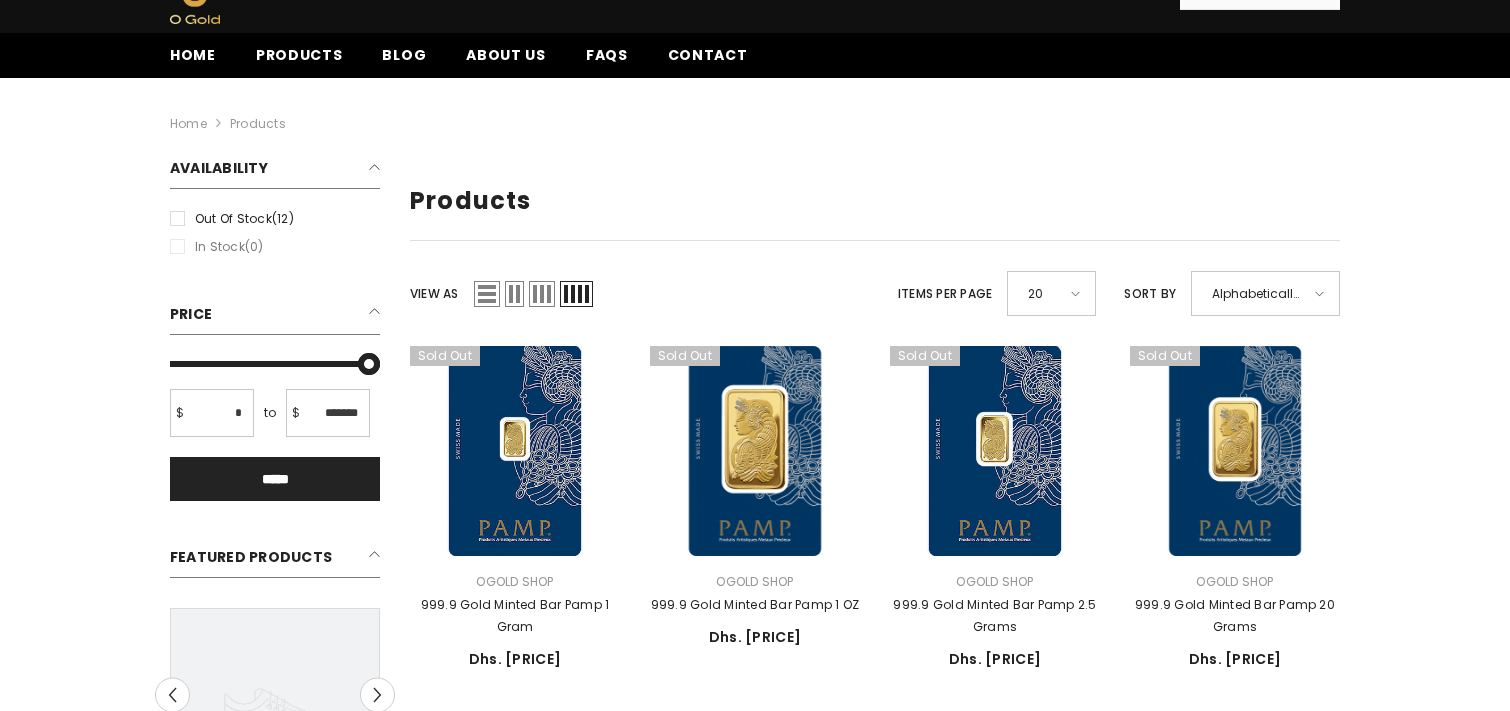 scroll, scrollTop: 154, scrollLeft: 0, axis: vertical 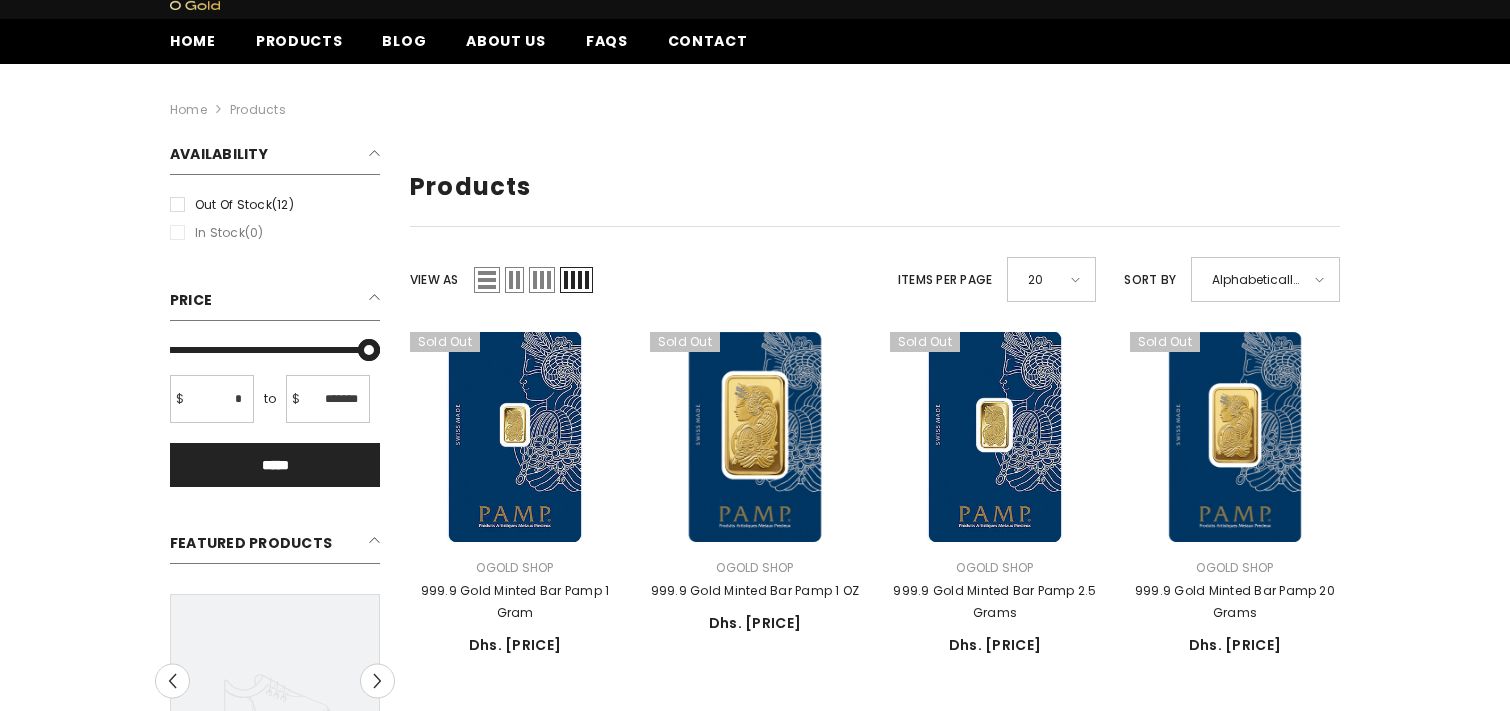 click on "In stock (0)" at bounding box center (275, 233) 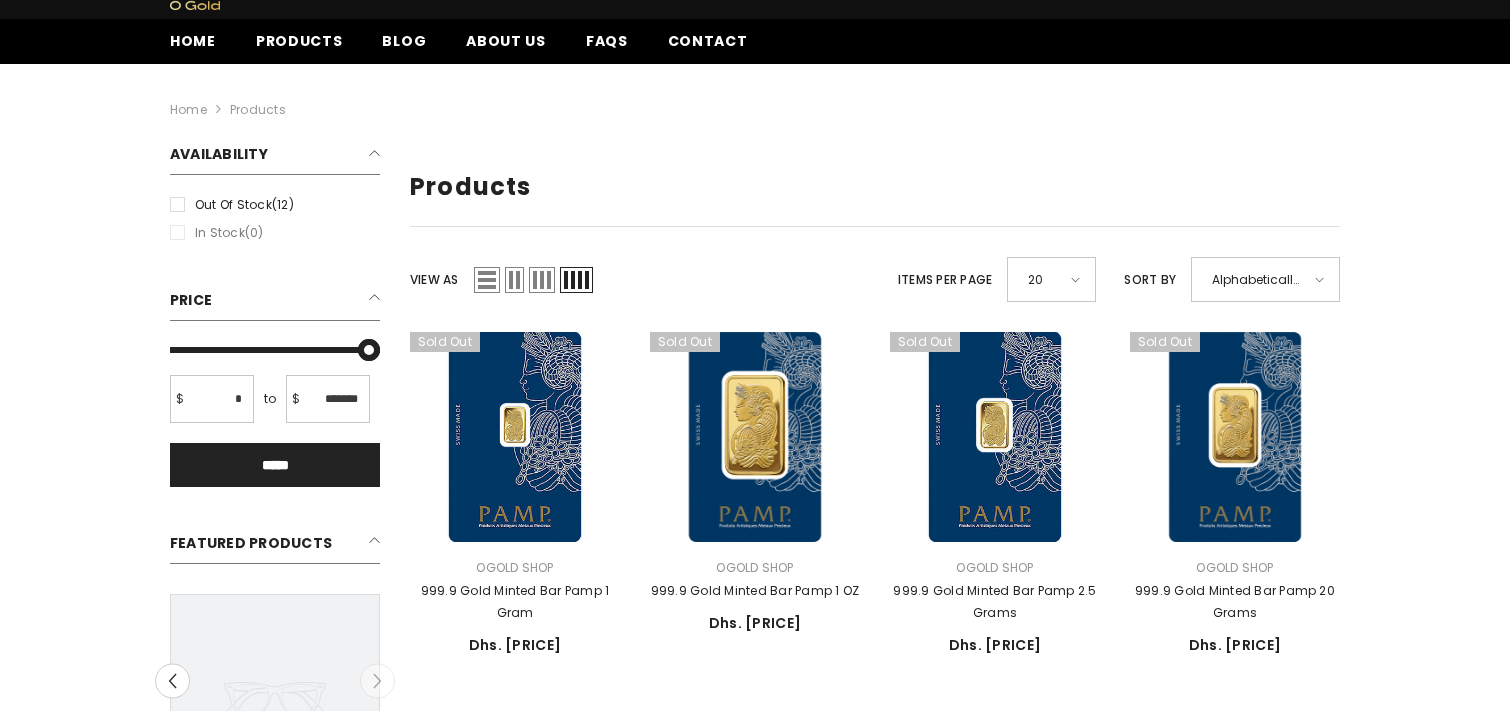 click at bounding box center [514, 280] 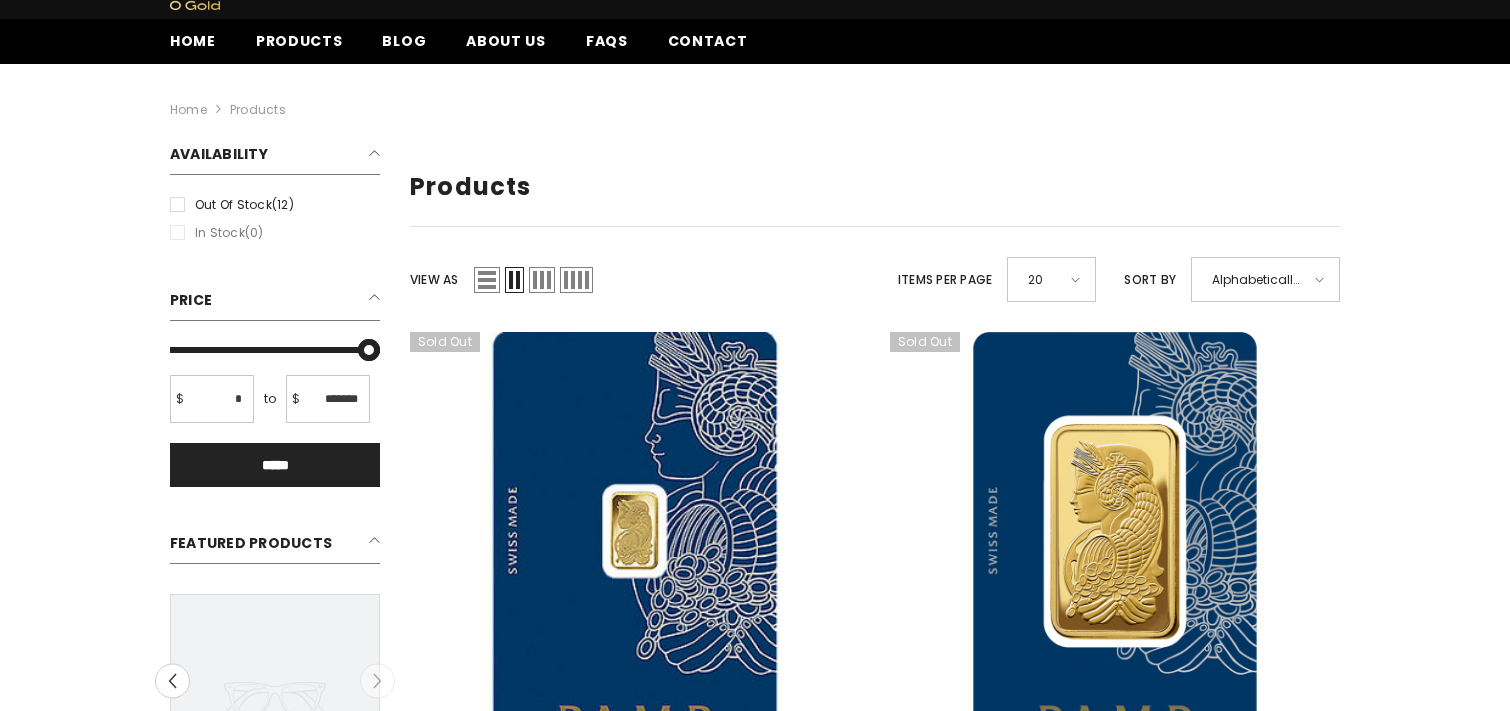 click at bounding box center [487, 280] 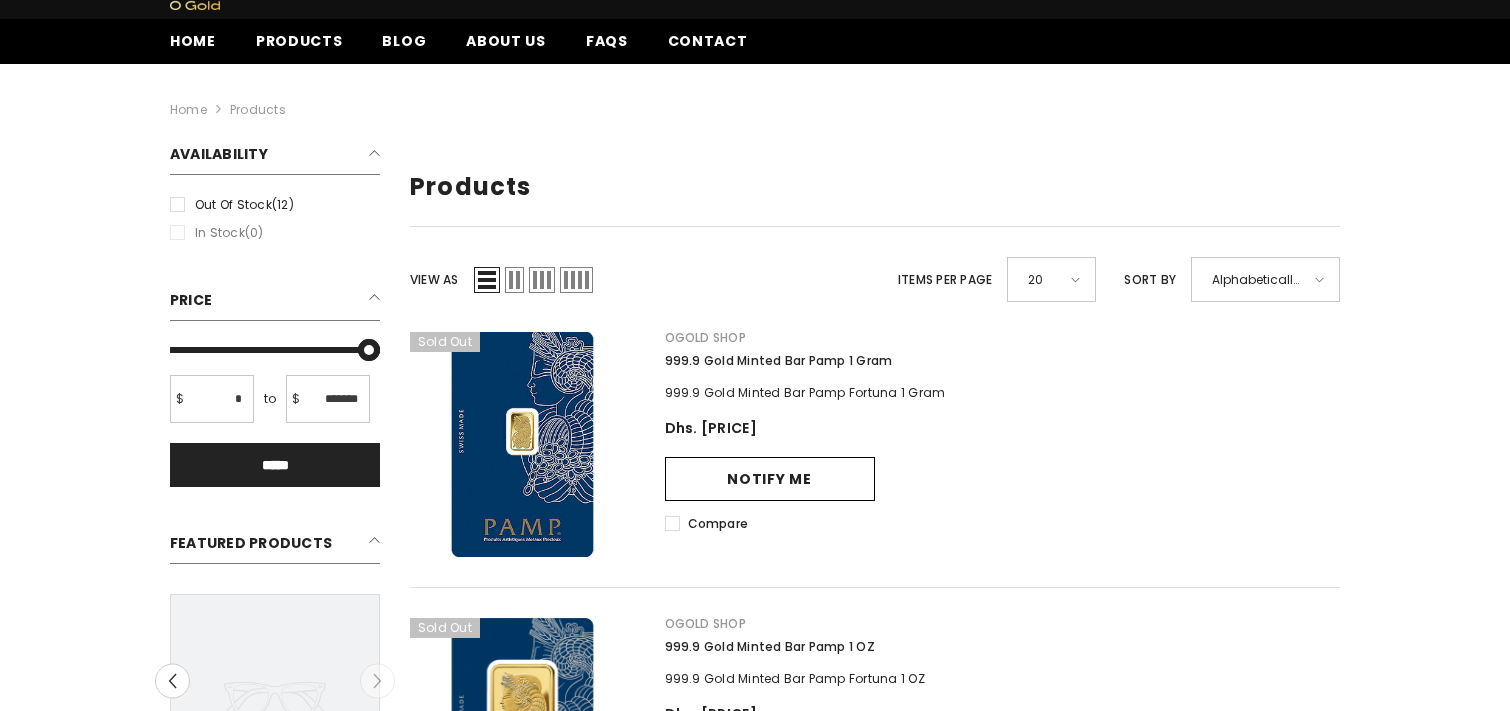 click at bounding box center (576, 280) 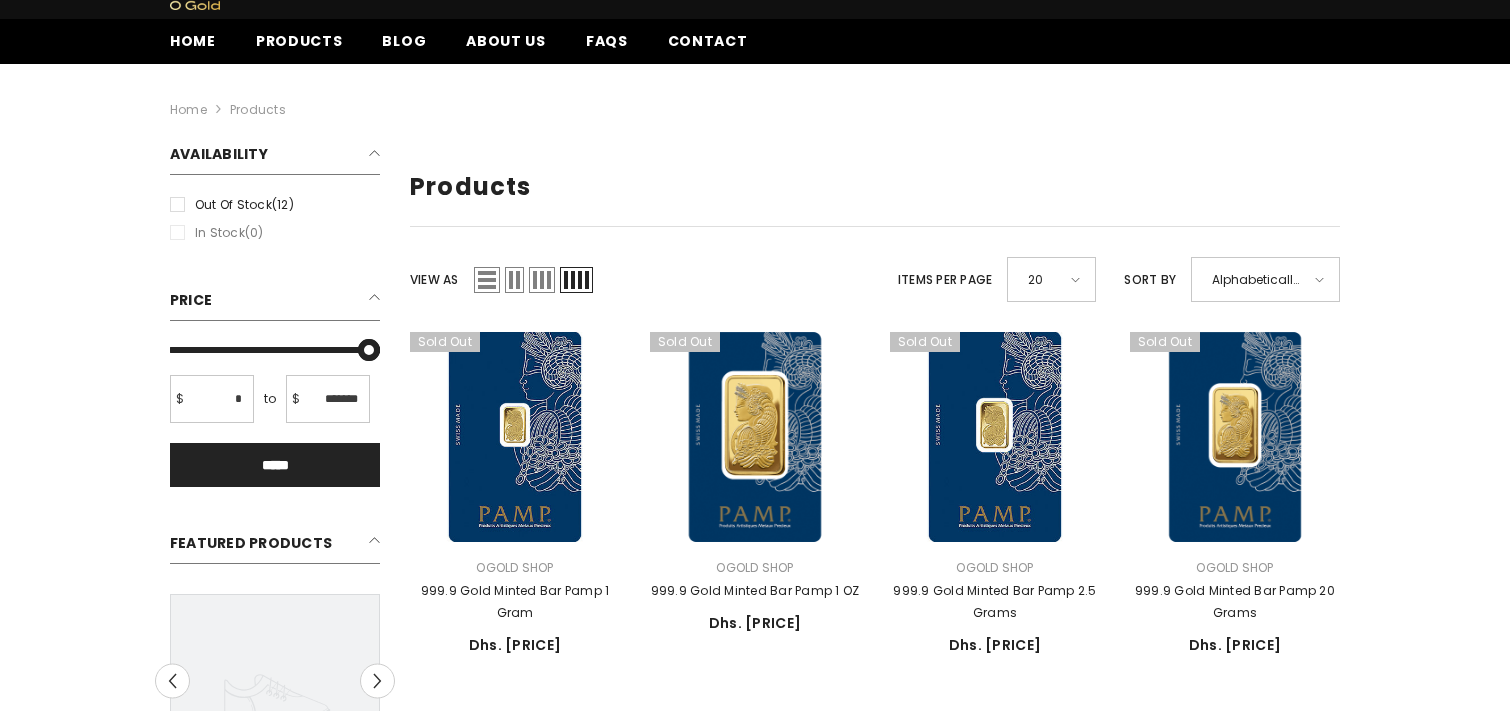 click at bounding box center [542, 280] 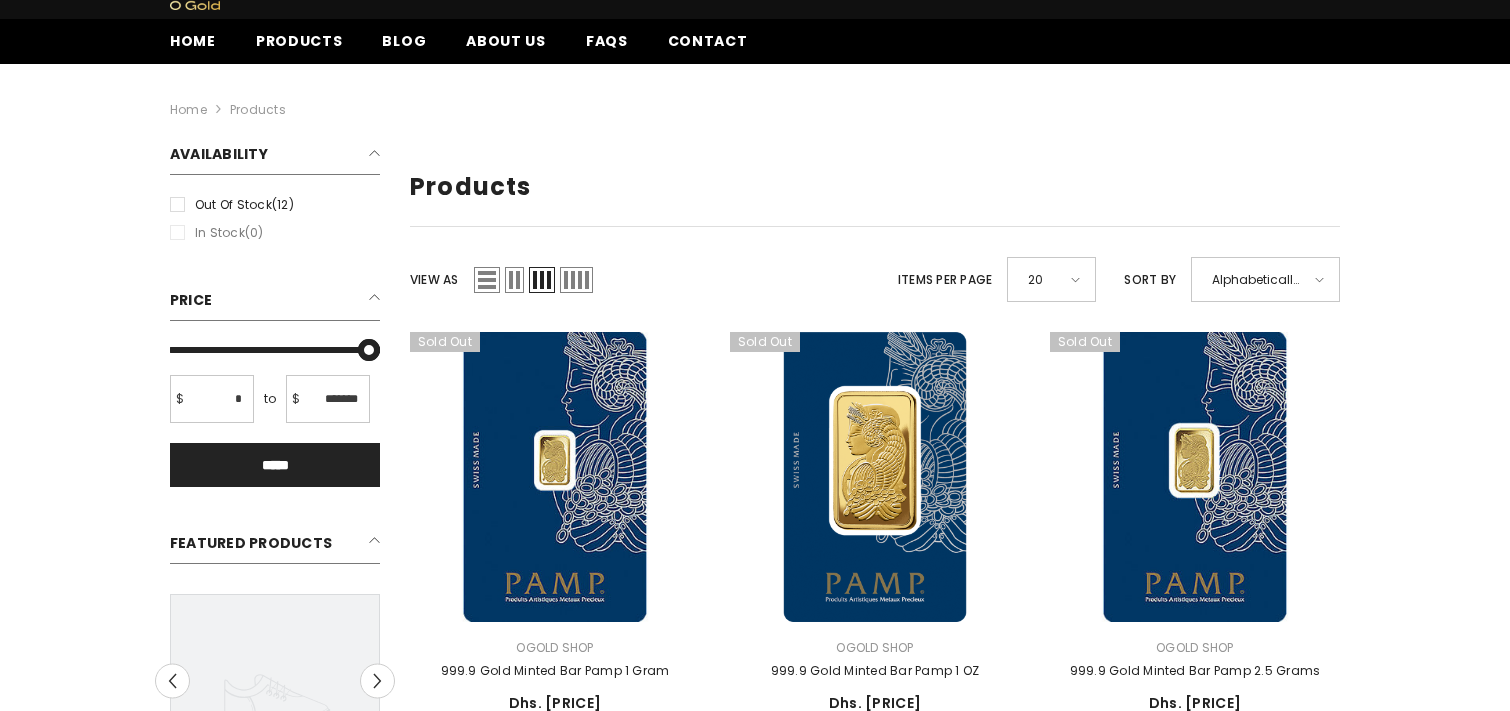 click at bounding box center (487, 280) 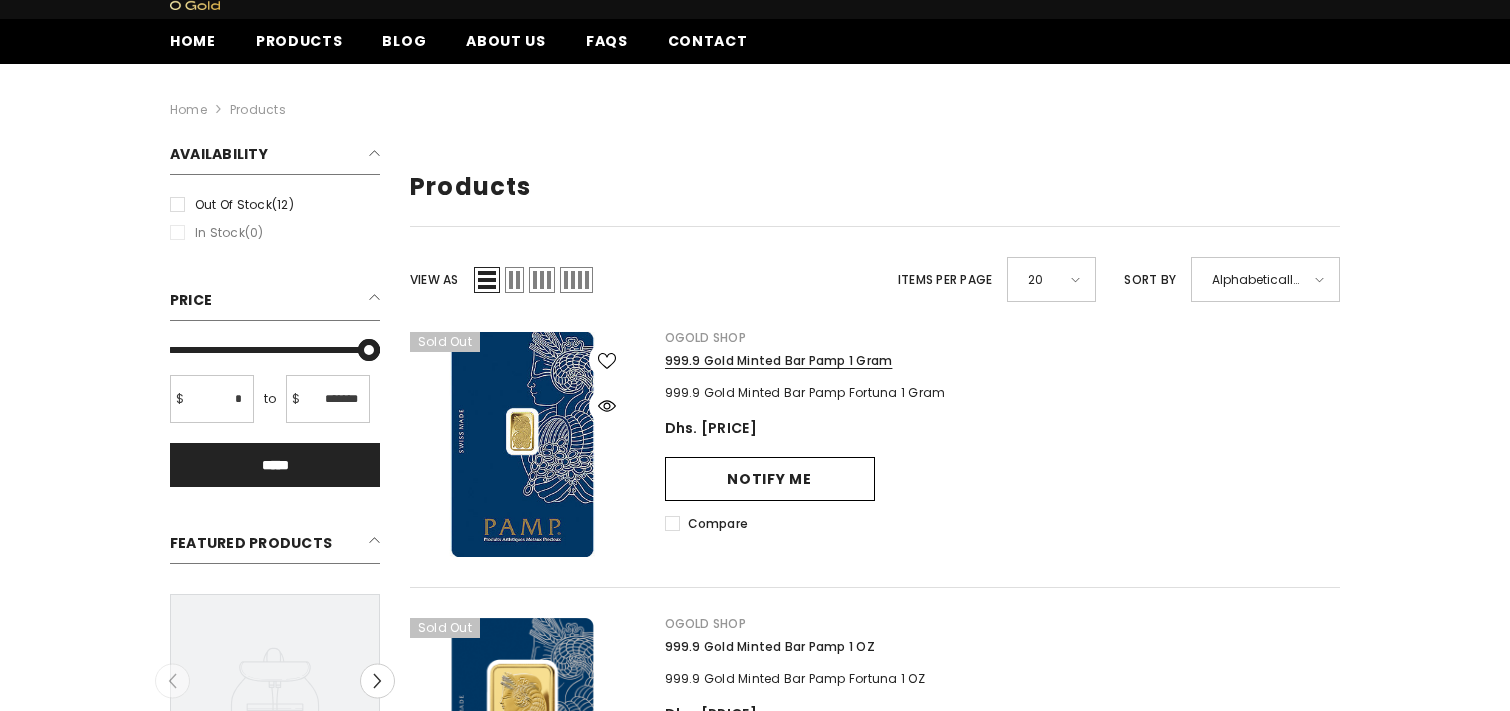 click on "999.9 Gold Minted Bar Pamp 1 Gram" at bounding box center [1003, 361] 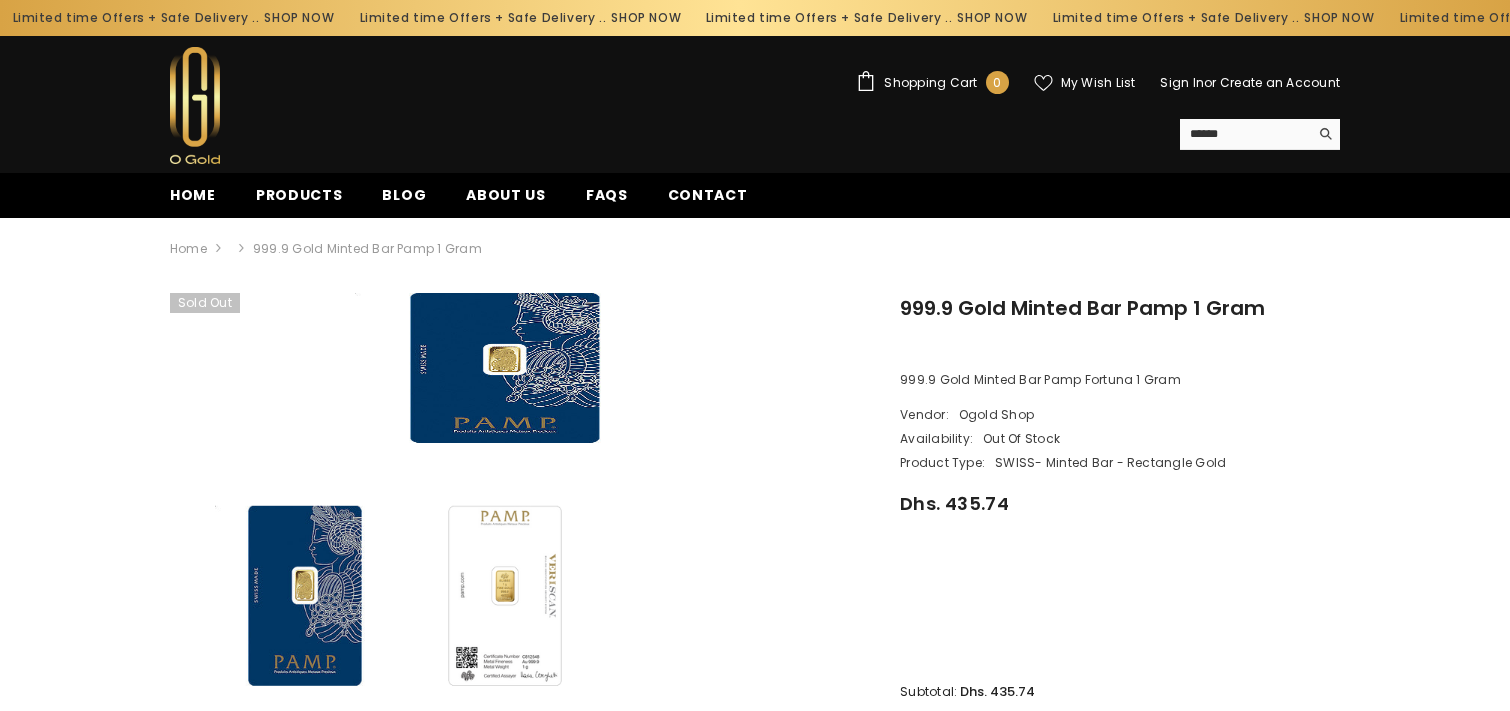 scroll, scrollTop: 0, scrollLeft: 0, axis: both 